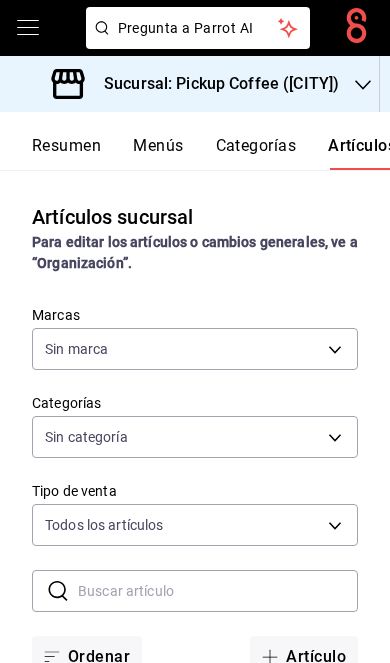scroll, scrollTop: 0, scrollLeft: 0, axis: both 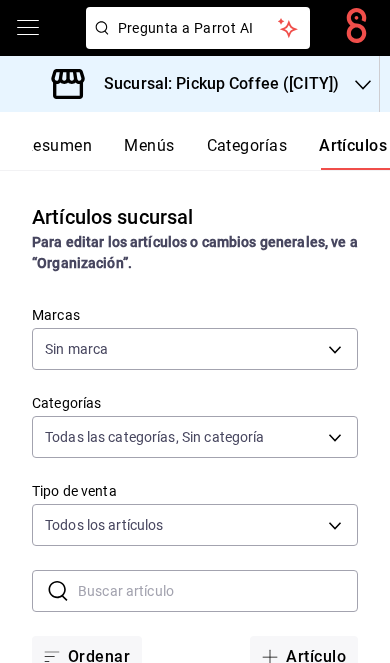 type on "[UUID],[UUID],[UUID],[UUID],[UUID],[UUID],[UUID],[UUID],[UUID],[UUID],[UUID],[UUID],[UUID],[UUID],[UUID],[UUID],[UUID]" 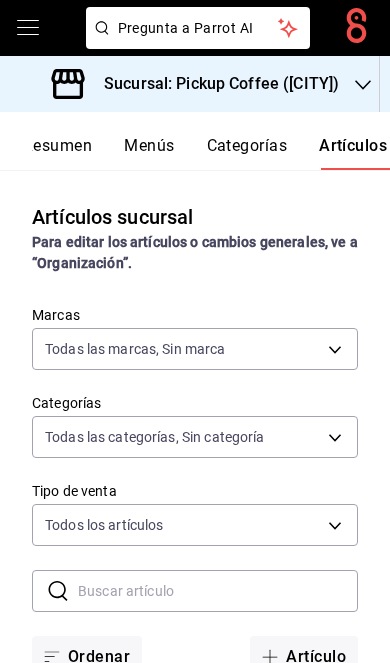 click on "Sucursal: Pickup Coffee ([CITY])" at bounding box center [213, 84] 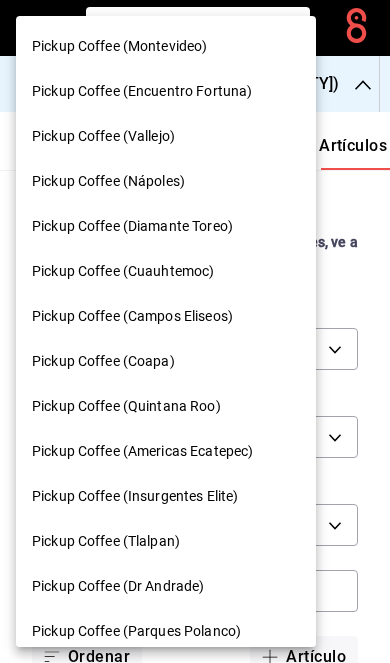 scroll, scrollTop: 0, scrollLeft: 0, axis: both 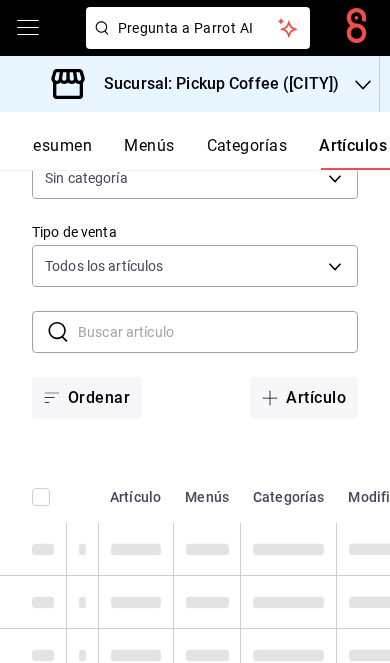 type on "86ff324f-8928-4aa1-af14-10d65166f3d6" 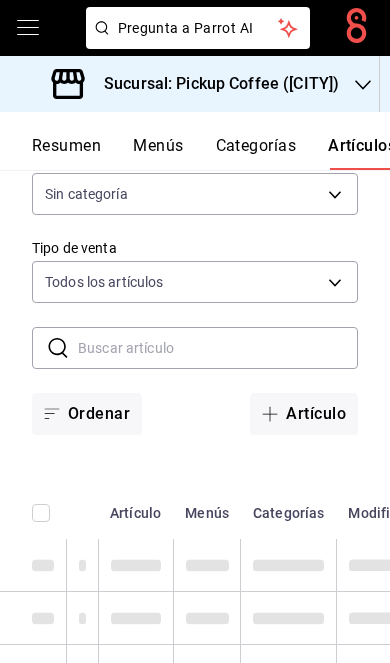 scroll, scrollTop: 0, scrollLeft: 0, axis: both 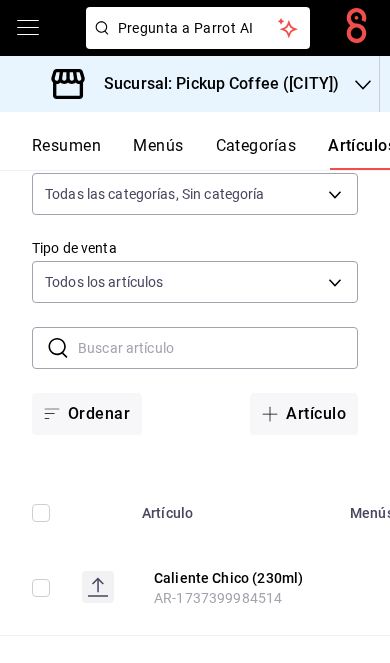 click on "Resumen" at bounding box center [66, 153] 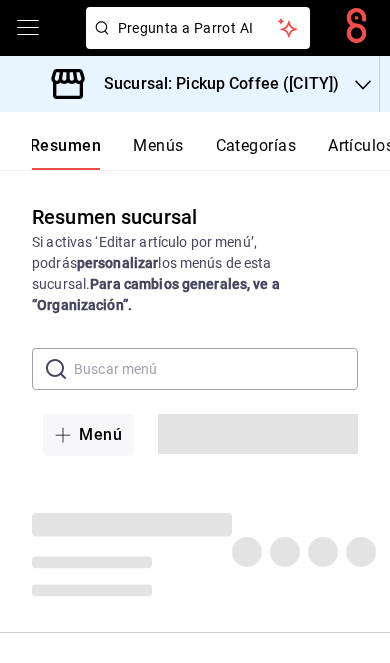 scroll, scrollTop: 0, scrollLeft: 0, axis: both 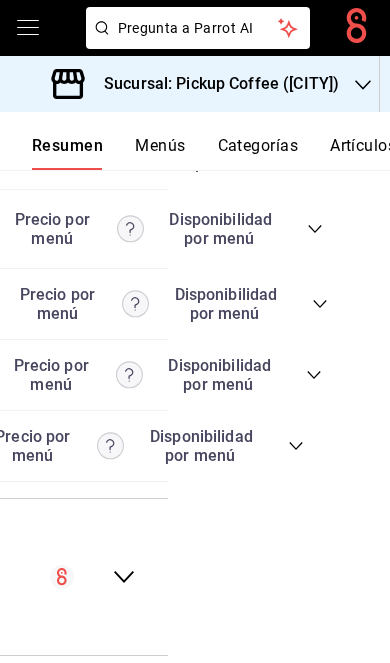 click 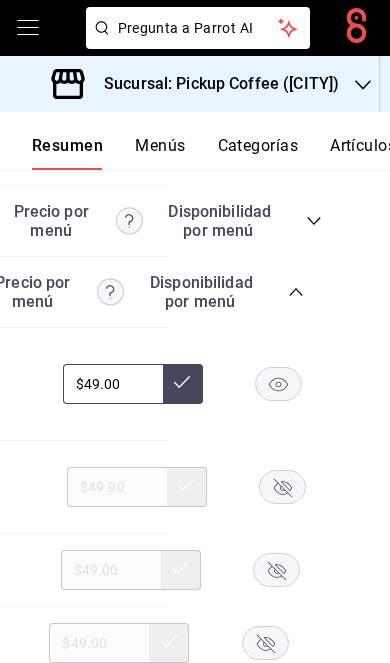 scroll, scrollTop: 5859, scrollLeft: 0, axis: vertical 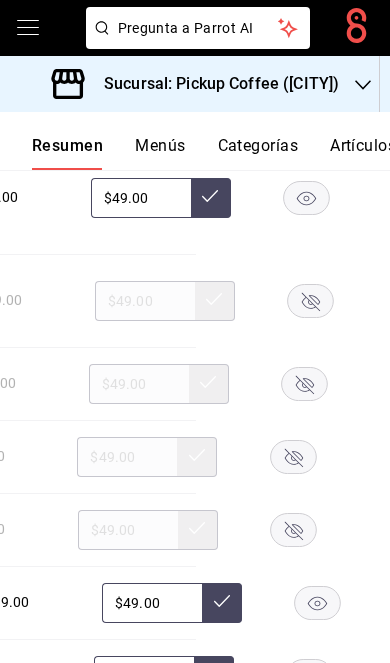 click 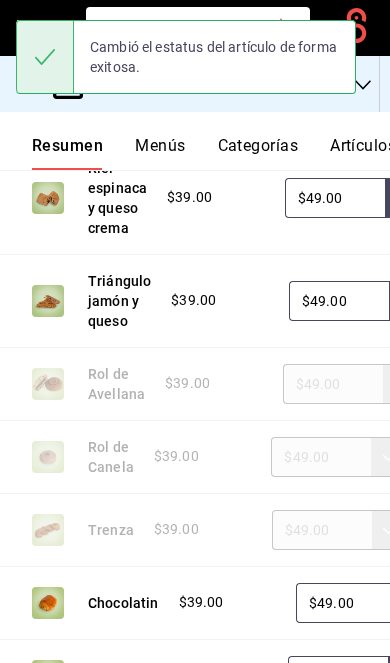 scroll, scrollTop: 0, scrollLeft: 0, axis: both 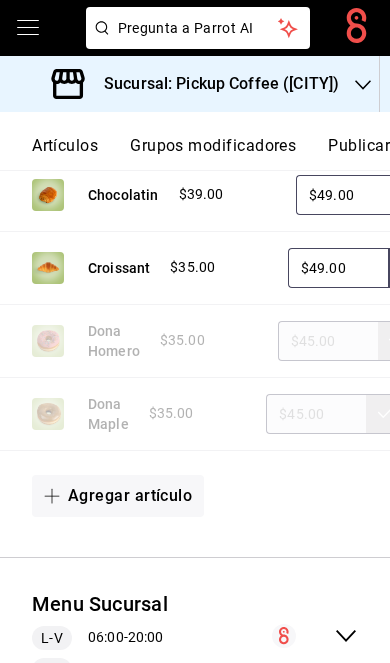 click on "Publicar" at bounding box center [359, 153] 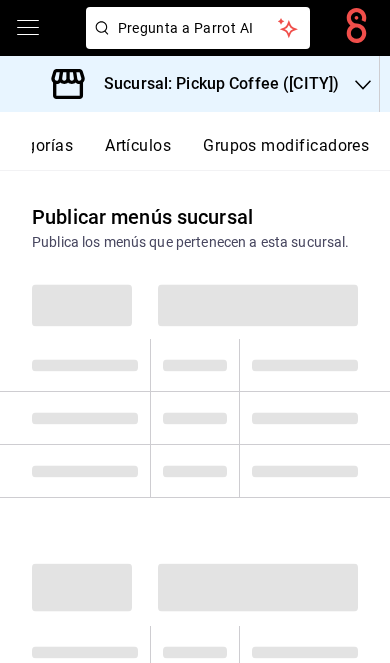 scroll, scrollTop: 0, scrollLeft: 302, axis: horizontal 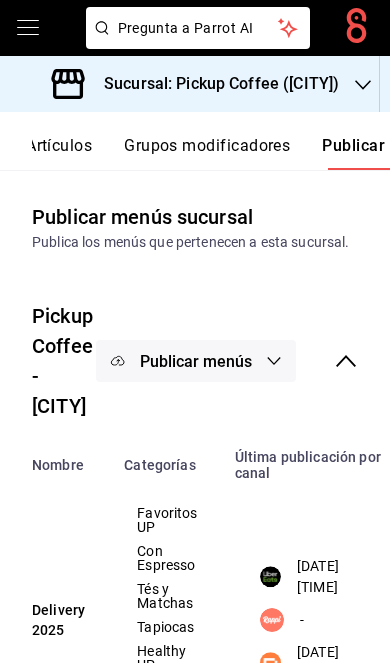 click on "Publicar menús" at bounding box center (196, 361) 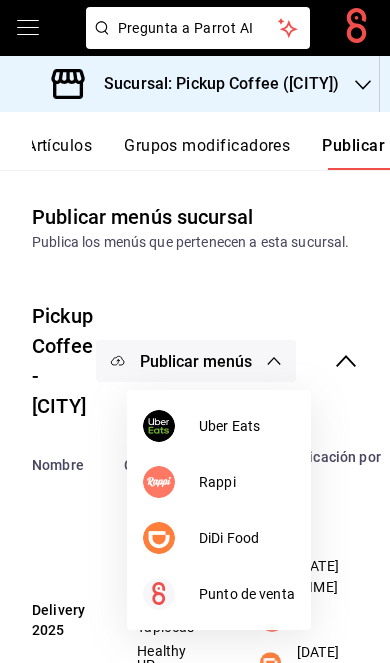 click on "DiDi Food" at bounding box center [219, 538] 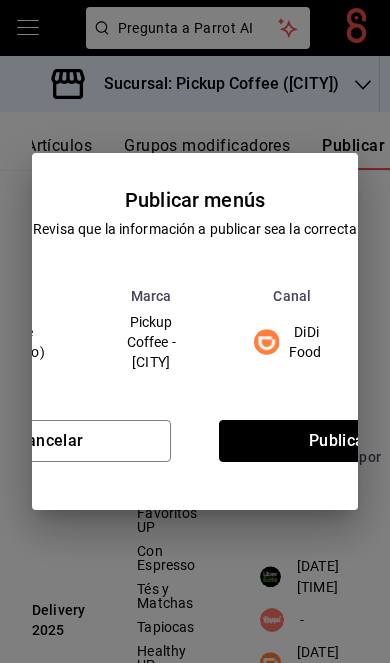 click on "Publicar" at bounding box center (340, 441) 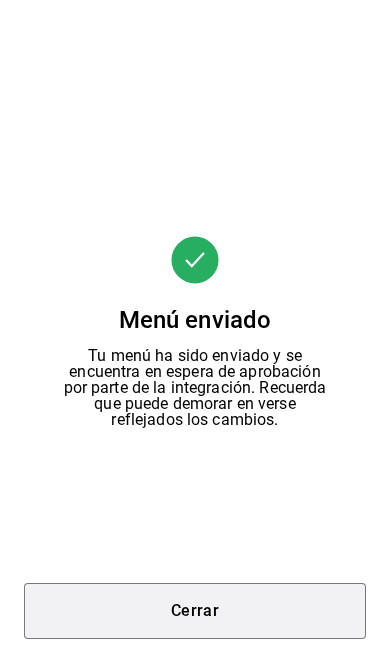 click on "Cerrar" at bounding box center [195, 611] 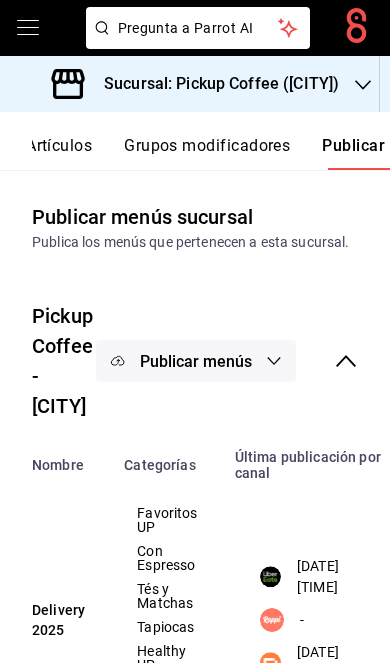 click on "Publicar menús" at bounding box center [196, 361] 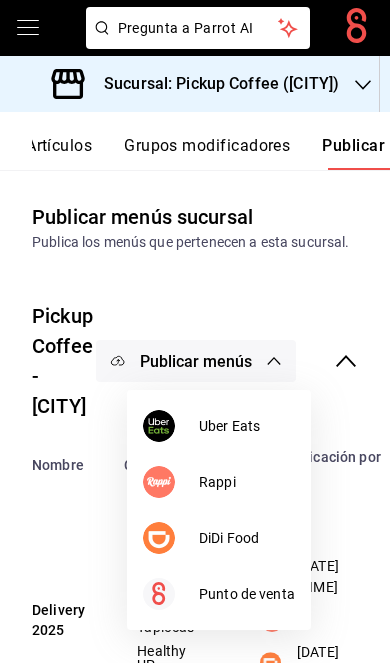click on "Uber Eats" at bounding box center (247, 426) 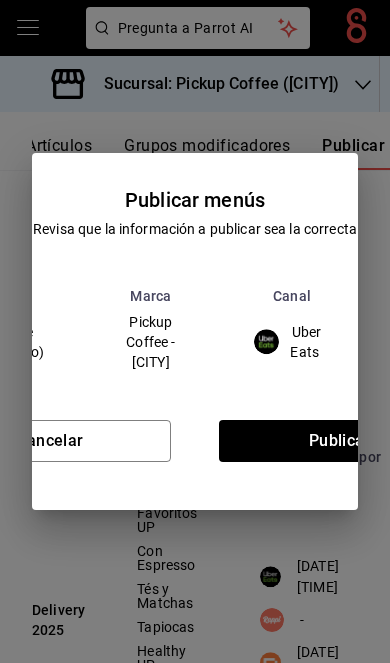 click on "Publicar" at bounding box center (340, 441) 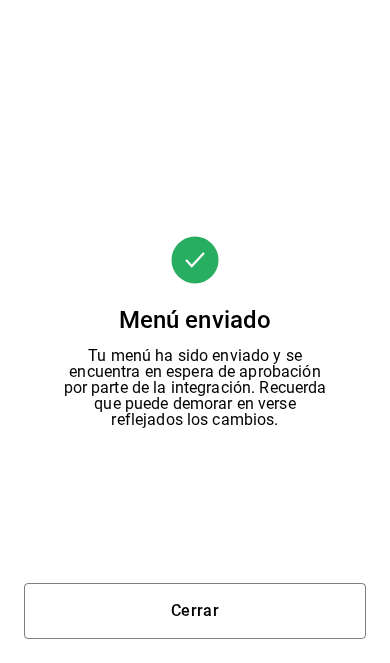 click on "Cerrar" at bounding box center (195, 611) 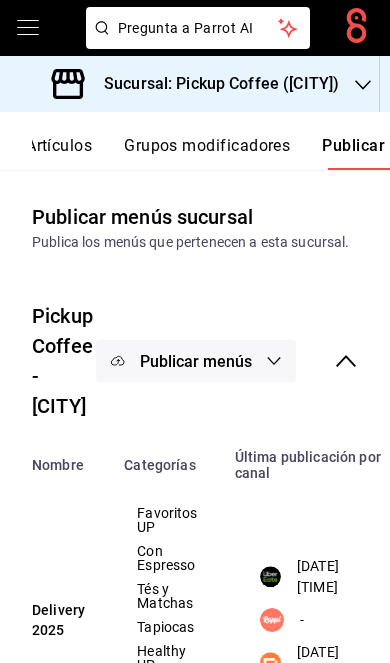 click on "Sucursal: Pickup Coffee ([CITY])" at bounding box center (213, 84) 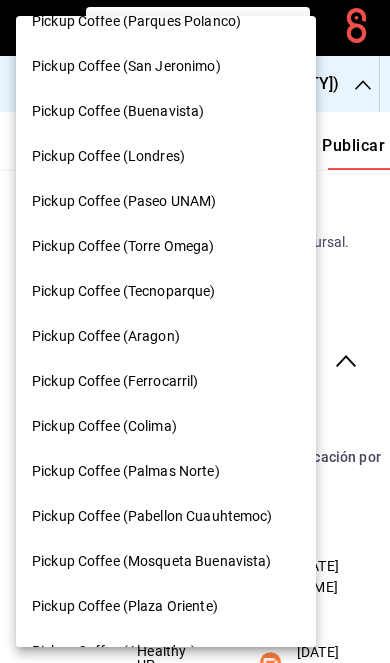 scroll, scrollTop: 615, scrollLeft: 0, axis: vertical 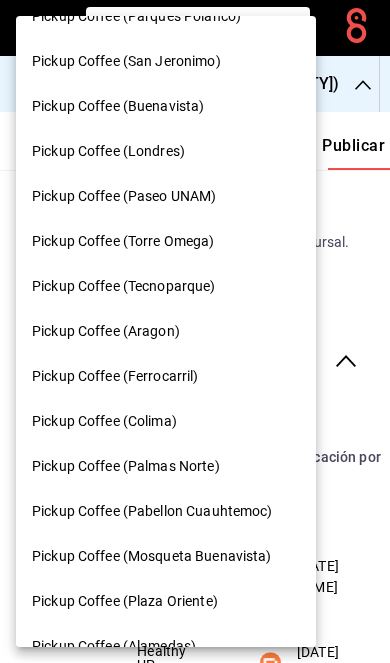 click on "Pickup Coffee (Ferrocarril)" at bounding box center (166, 376) 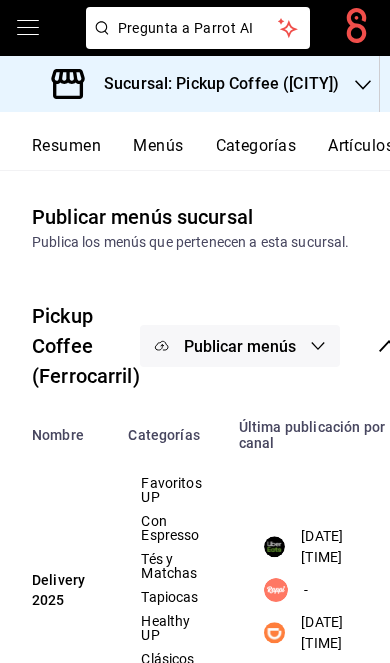 scroll, scrollTop: 0, scrollLeft: 0, axis: both 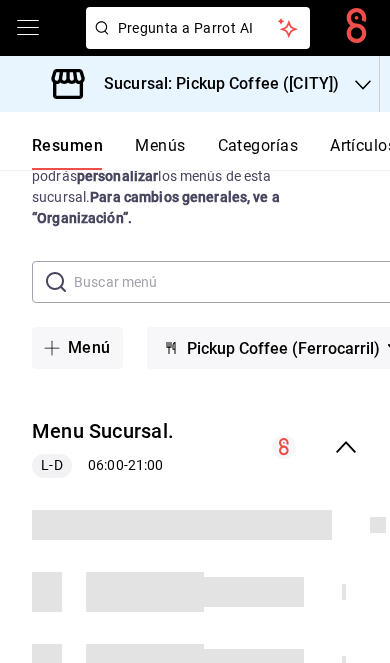 click at bounding box center (315, 447) 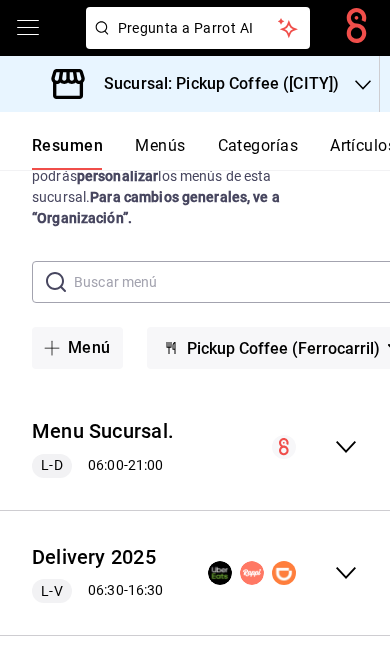 scroll, scrollTop: 0, scrollLeft: 0, axis: both 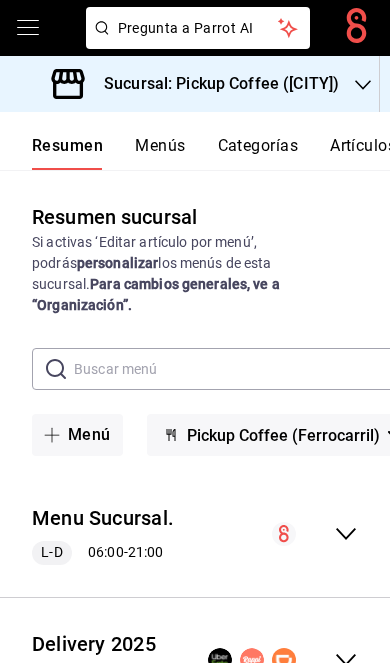 click on "Delivery [YEAR] L-V [TIME]  -  [TIME]" at bounding box center [195, 660] 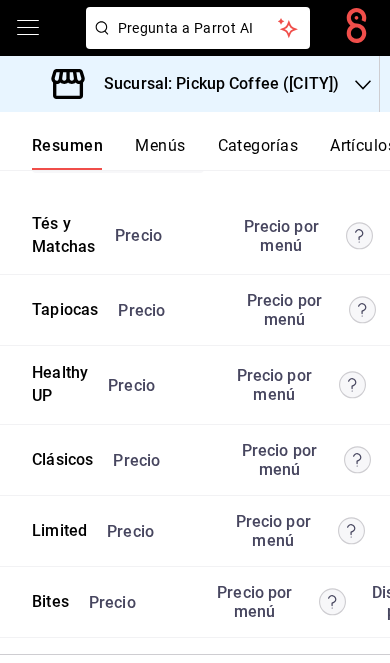 scroll, scrollTop: 5455, scrollLeft: 0, axis: vertical 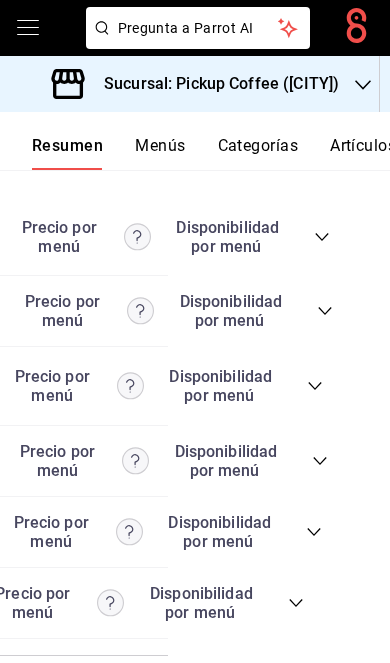 click on "Precio Precio por menú   Disponibilidad por menú" at bounding box center (75, 603) 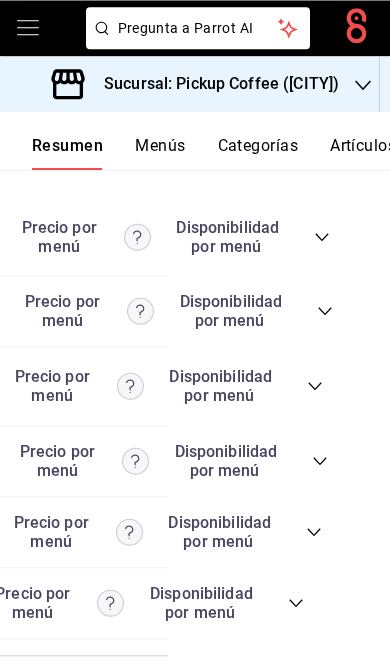 scroll, scrollTop: 82, scrollLeft: 0, axis: vertical 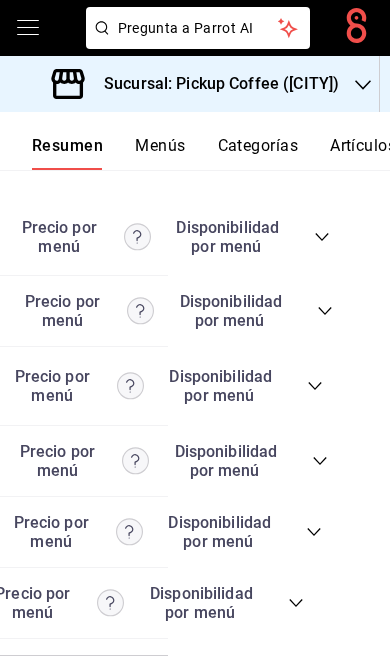 click 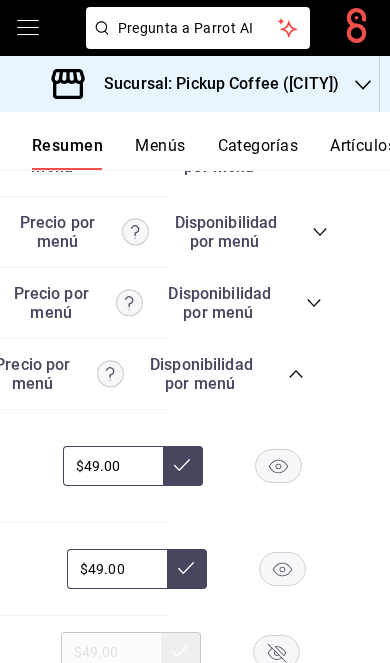 scroll, scrollTop: 5782, scrollLeft: 0, axis: vertical 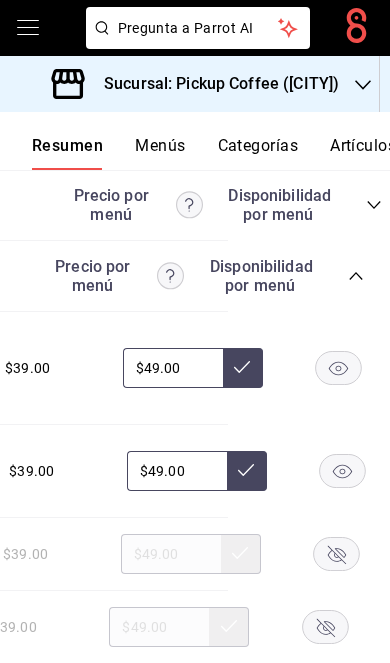 click 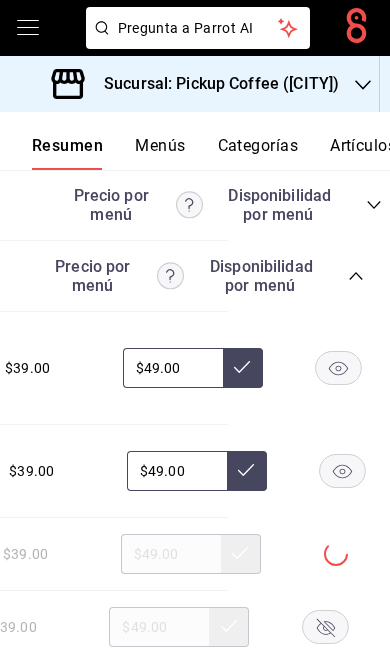 click 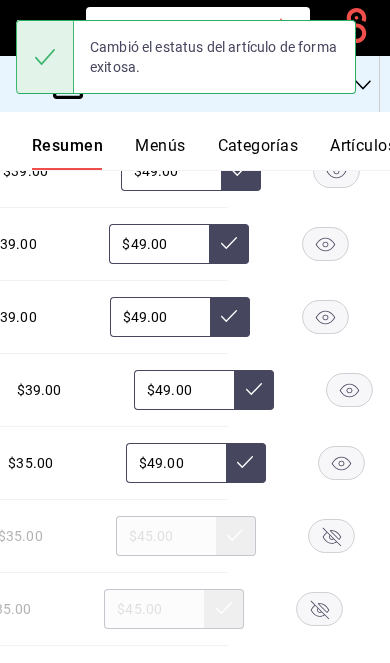 scroll, scrollTop: 6228, scrollLeft: 0, axis: vertical 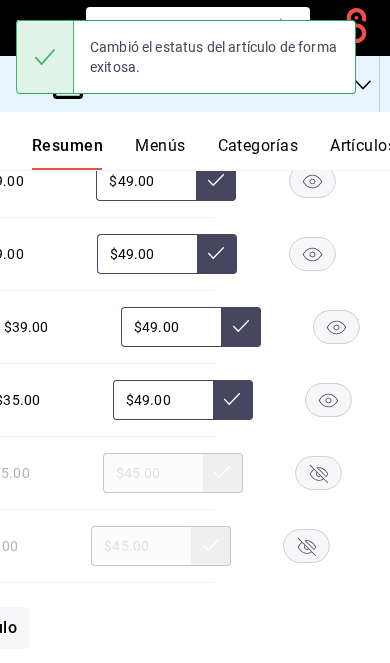 click 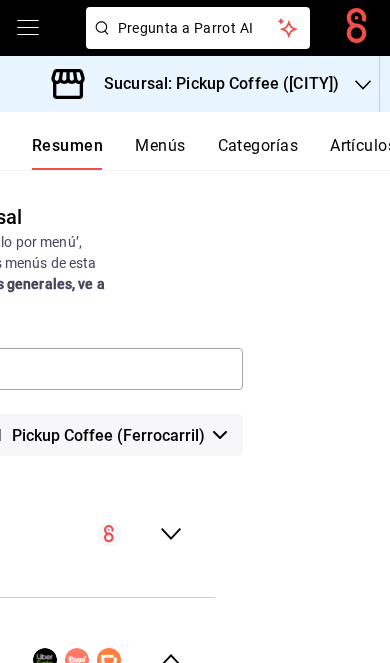 scroll, scrollTop: 0, scrollLeft: 0, axis: both 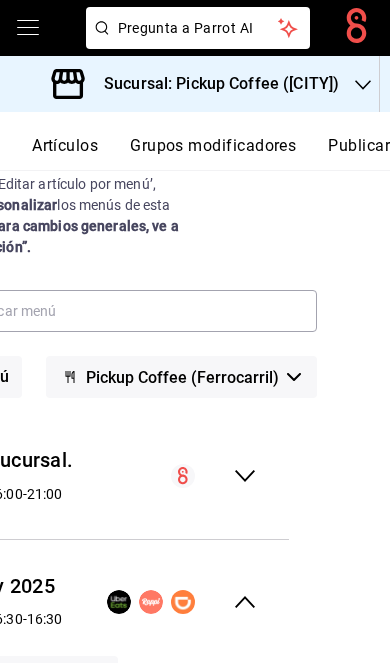 click on "Publicar" at bounding box center [359, 153] 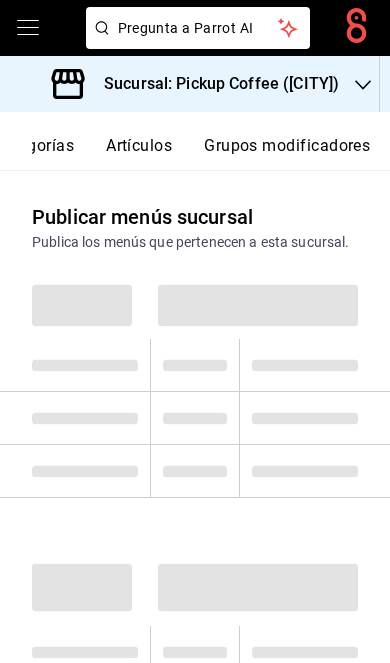 scroll, scrollTop: 0, scrollLeft: 302, axis: horizontal 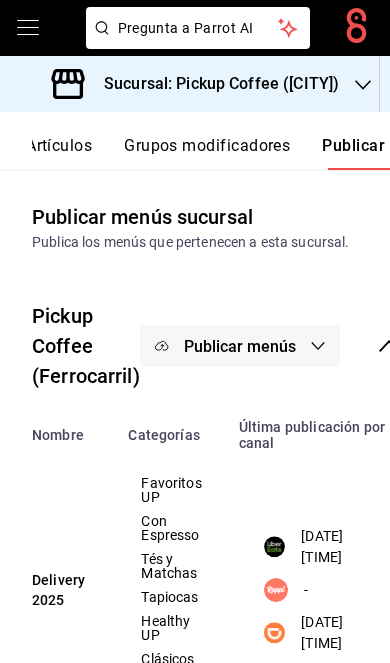 click on "Publicar menús" at bounding box center (240, 346) 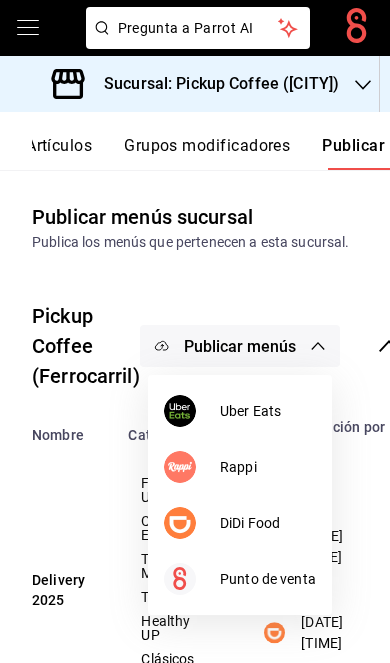click on "DiDi Food" at bounding box center (268, 523) 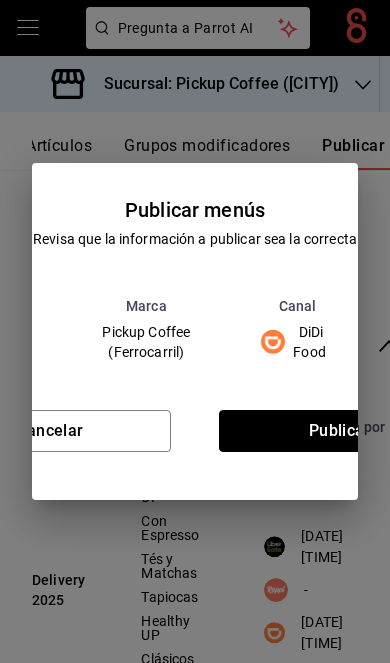click on "Publicar" at bounding box center (340, 431) 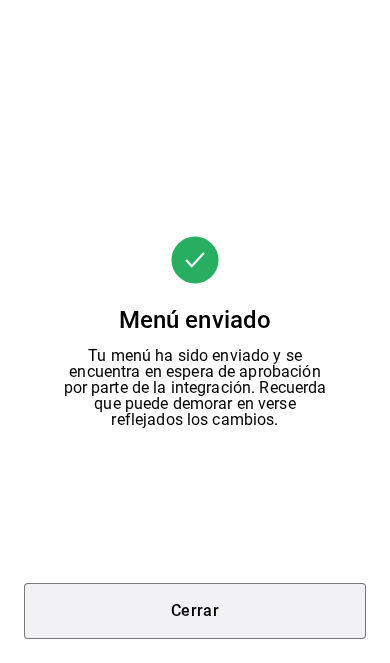 click on "Cerrar" at bounding box center [195, 611] 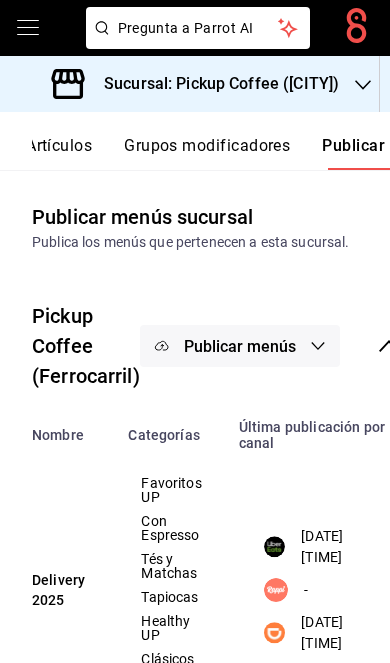click on "Publicar menús" at bounding box center (240, 346) 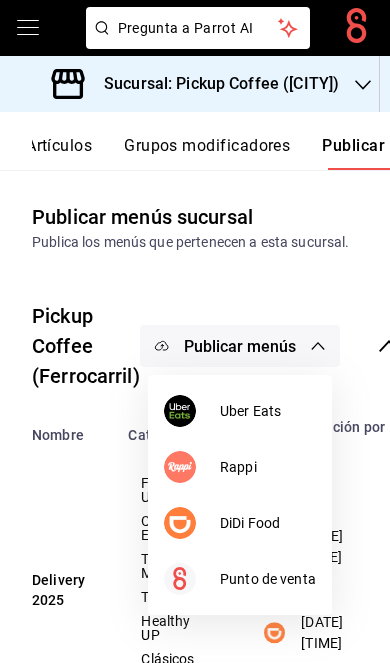 click on "Uber Eats" at bounding box center (268, 411) 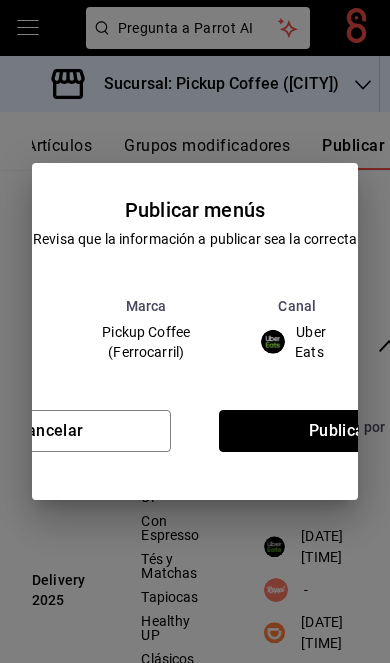 click on "Publicar" at bounding box center (340, 431) 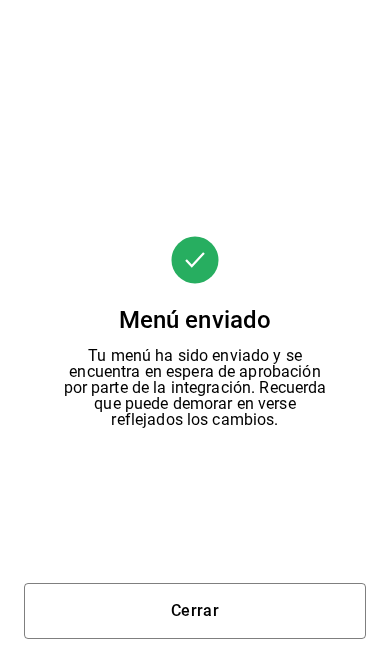 click on "Cerrar" at bounding box center (195, 611) 